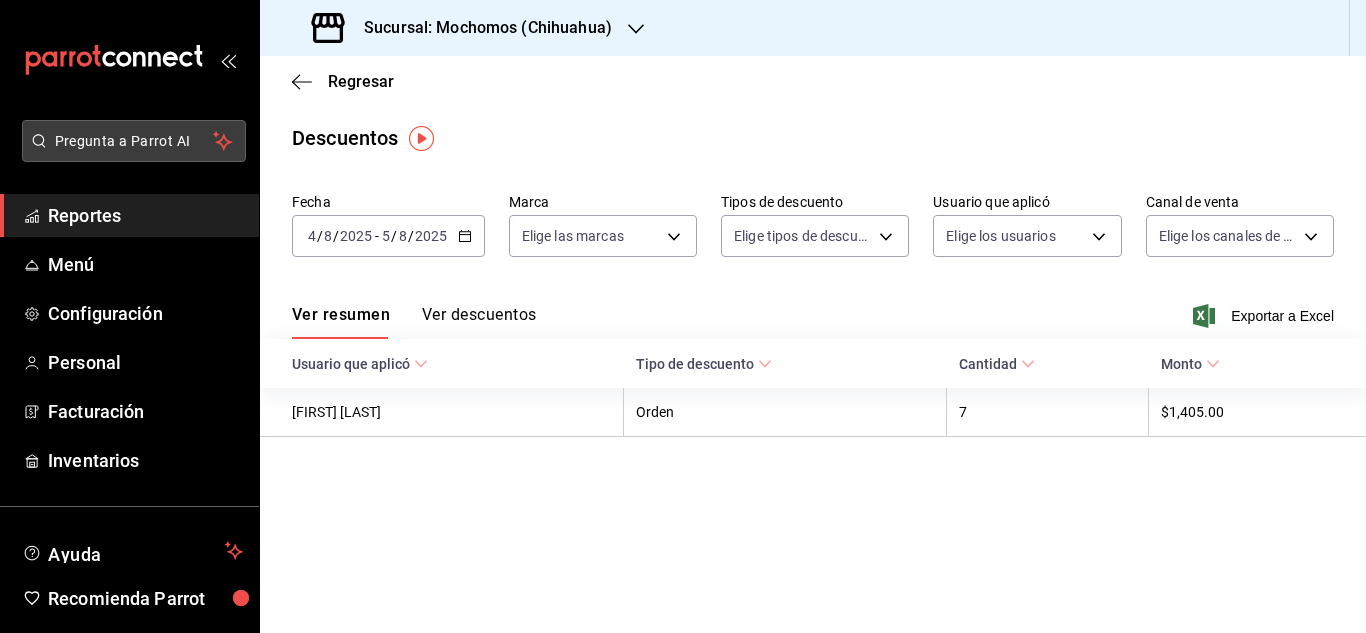 scroll, scrollTop: 0, scrollLeft: 0, axis: both 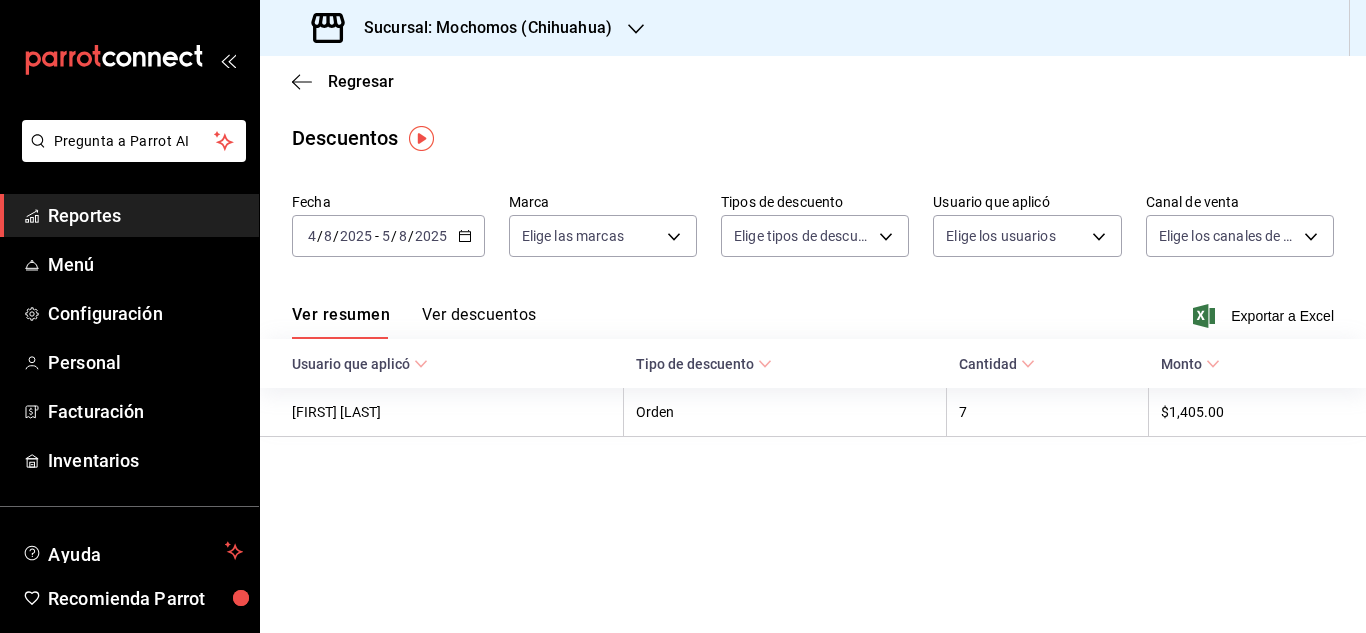 click on "Reportes" at bounding box center [145, 215] 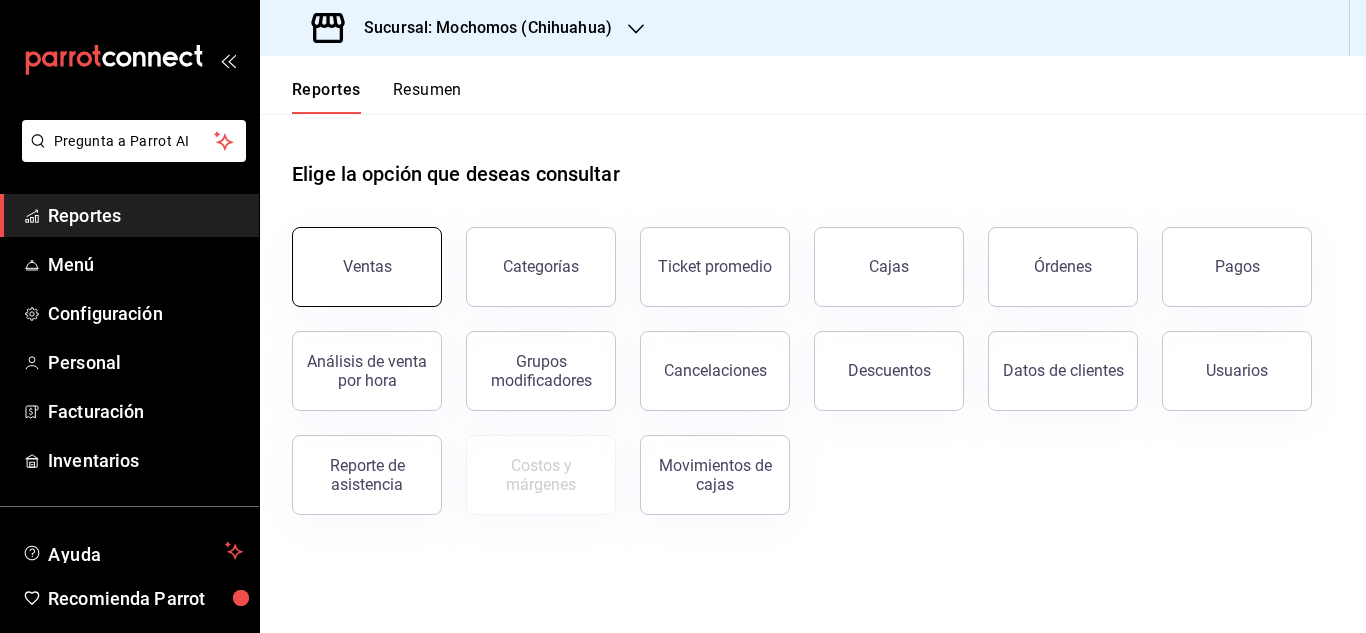 click on "Ventas" at bounding box center (367, 267) 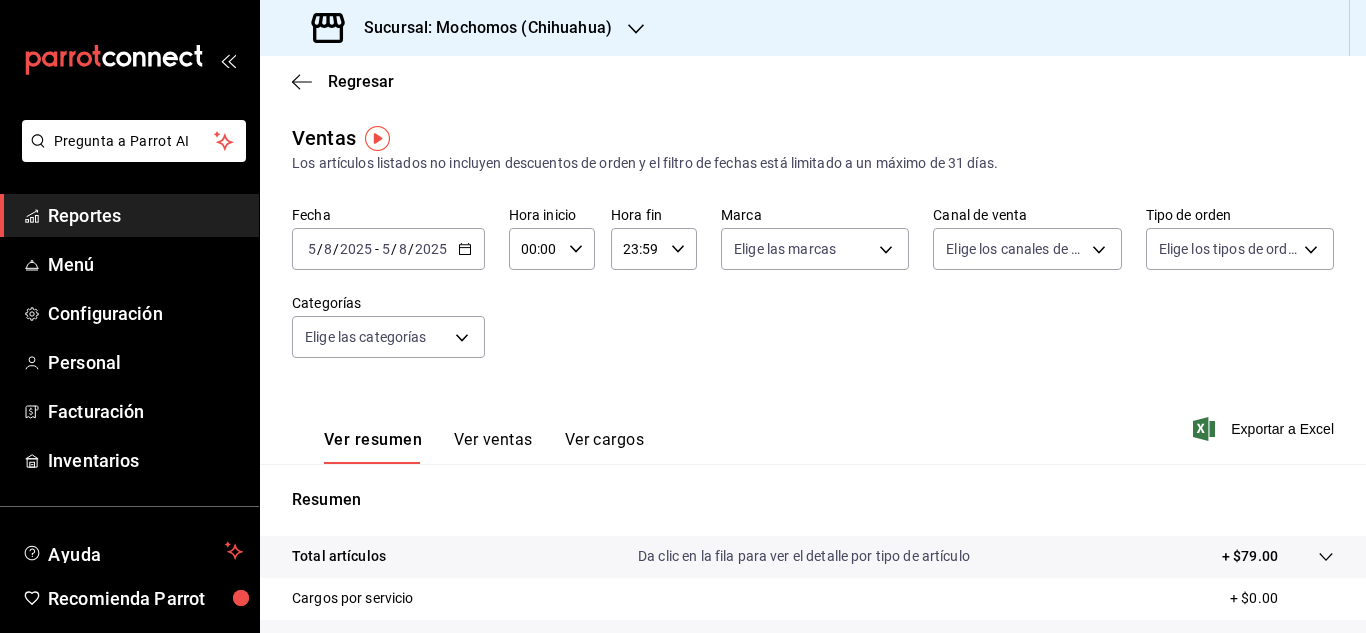 click on "2025-08-05 5 / 8 / 2025 - 2025-08-05 5 / 8 / 2025" at bounding box center [388, 249] 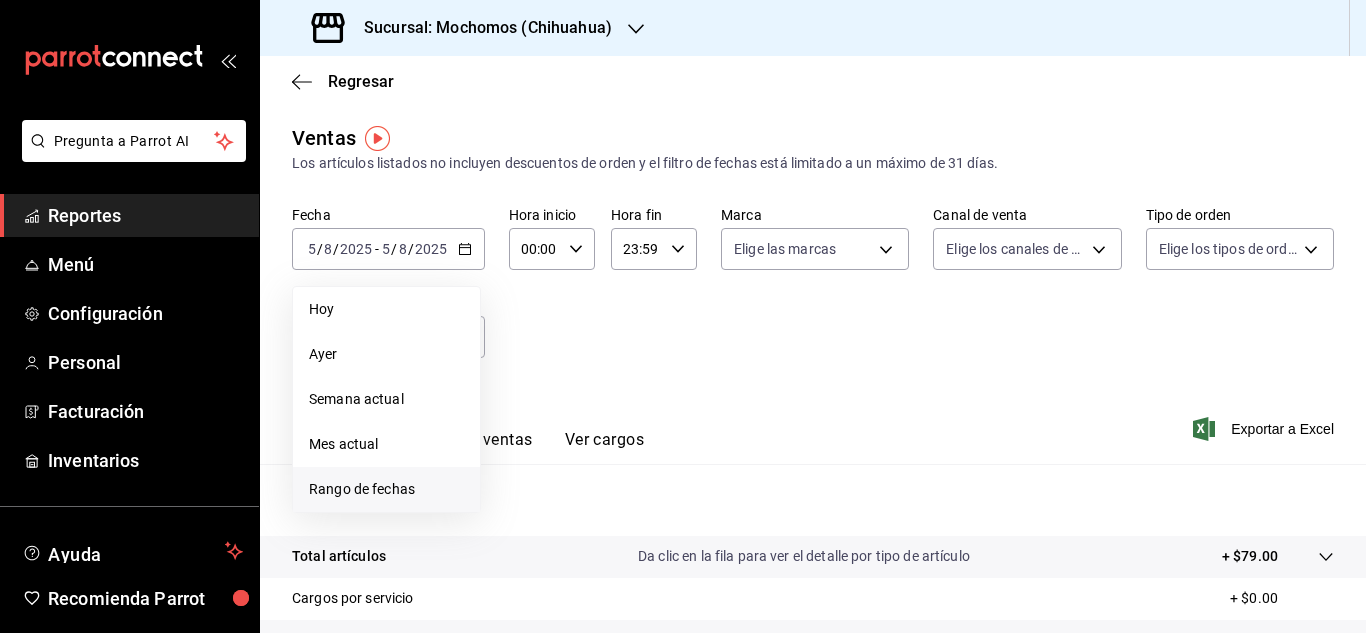 click on "Rango de fechas" at bounding box center (386, 489) 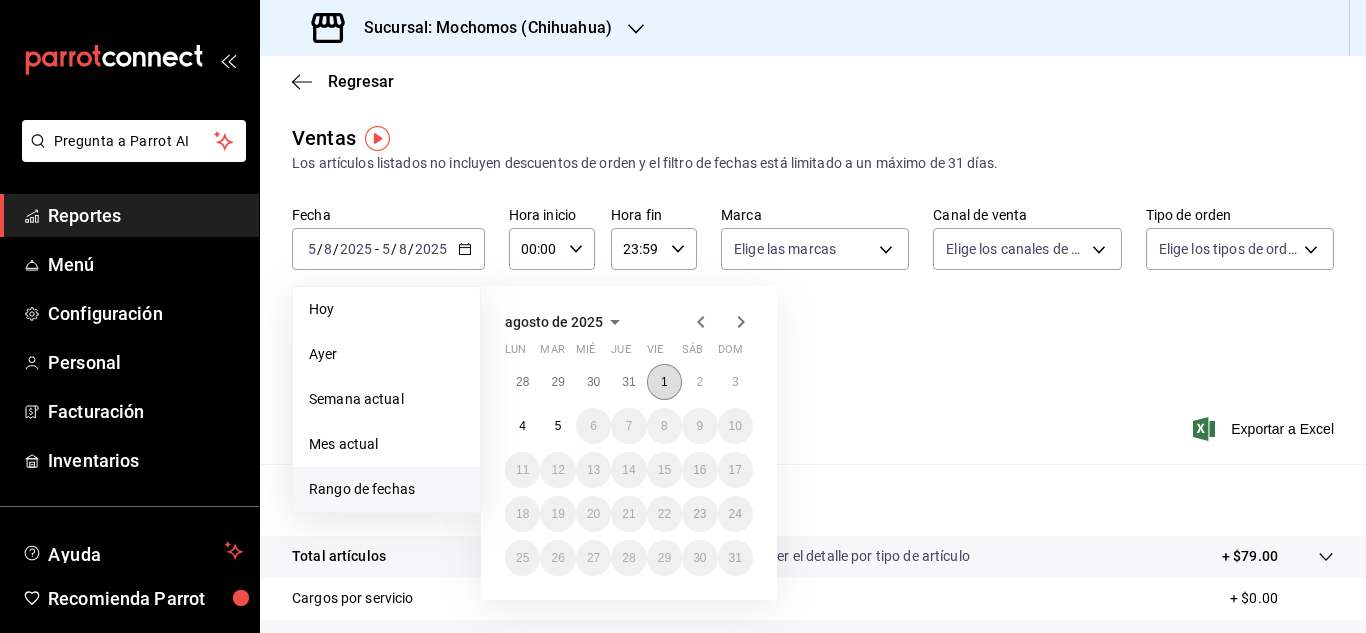 click on "1" at bounding box center [664, 382] 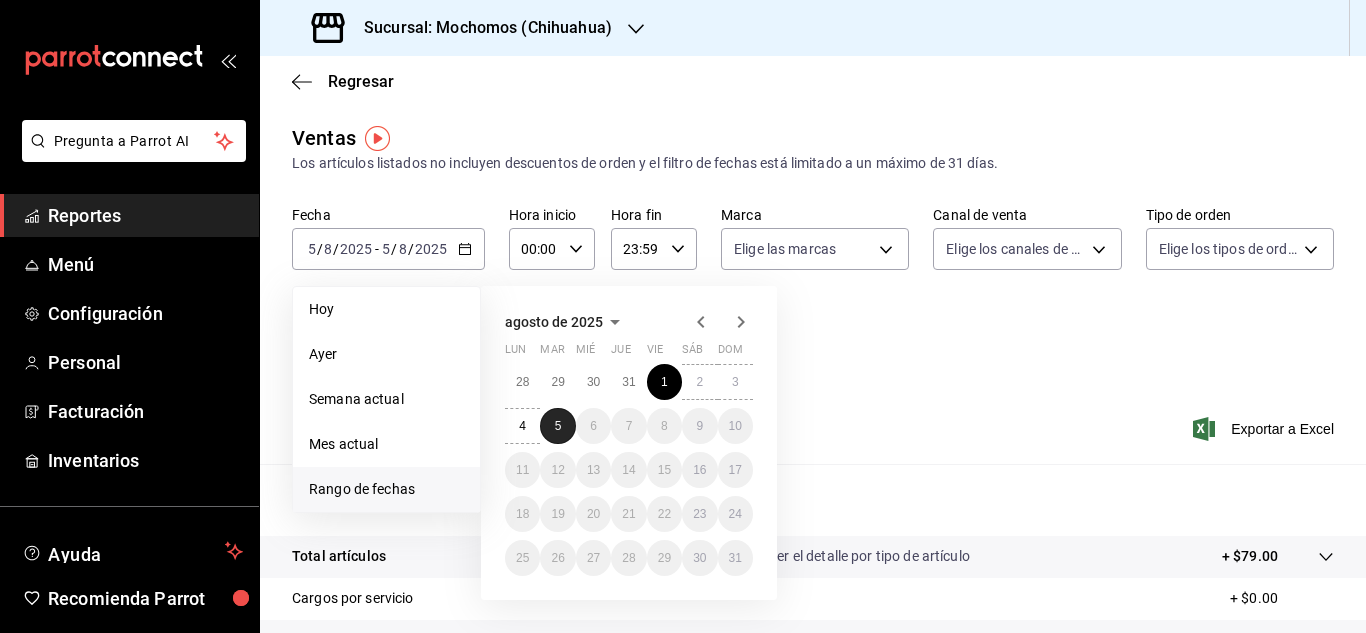 click on "5" at bounding box center (558, 426) 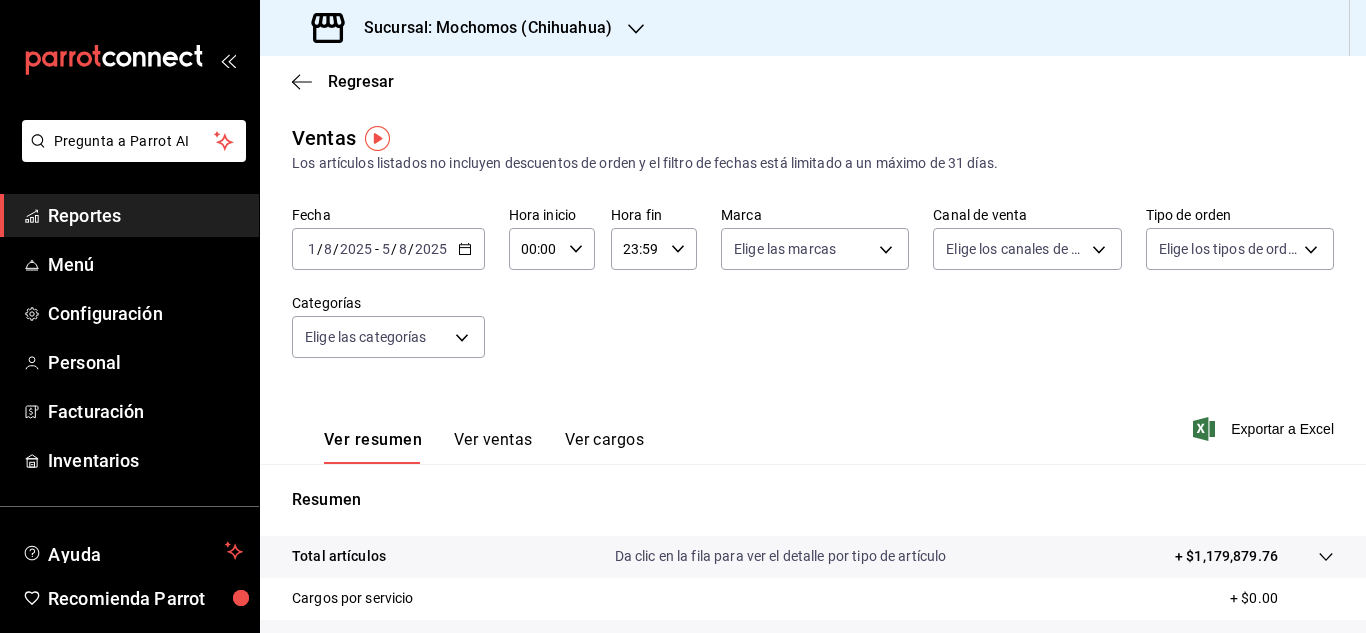 click 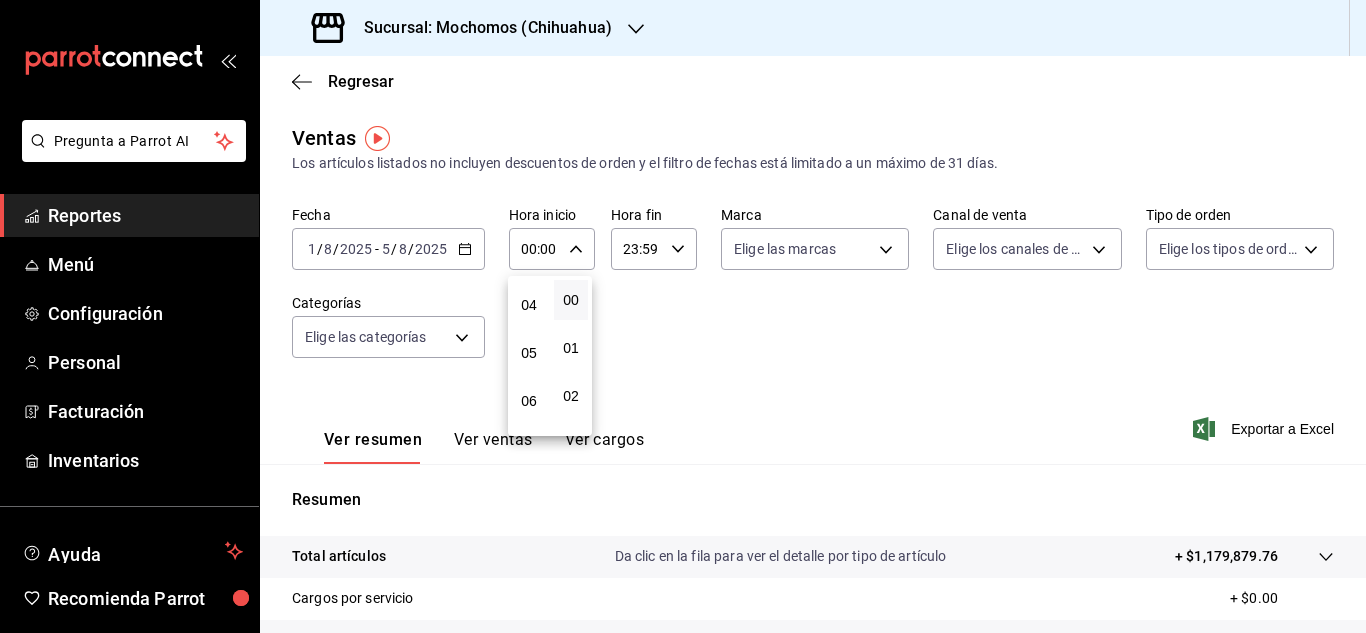 scroll, scrollTop: 200, scrollLeft: 0, axis: vertical 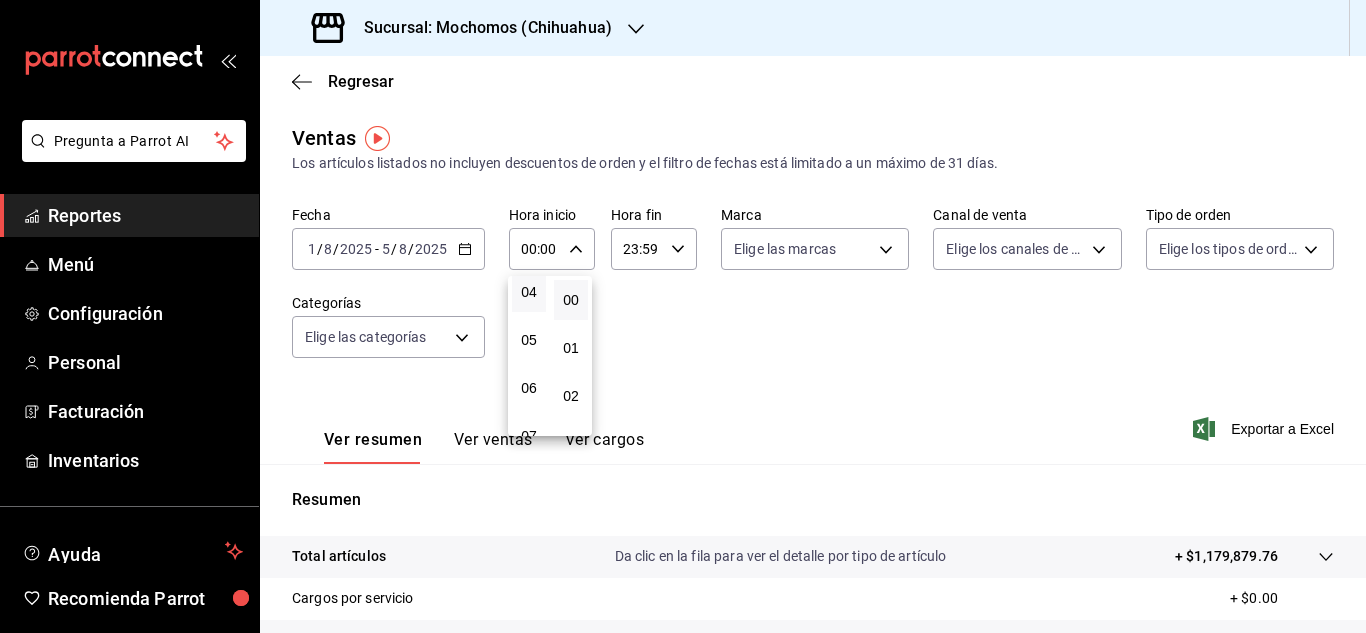 click on "04" at bounding box center [529, 292] 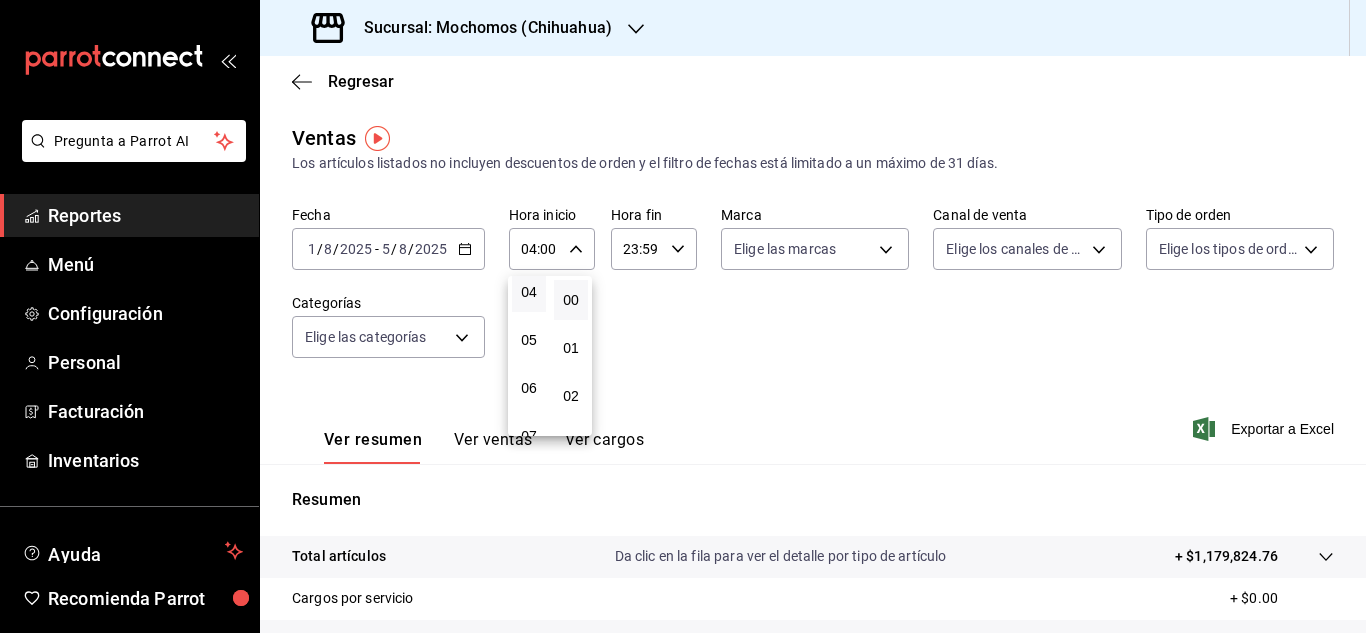 click at bounding box center [683, 316] 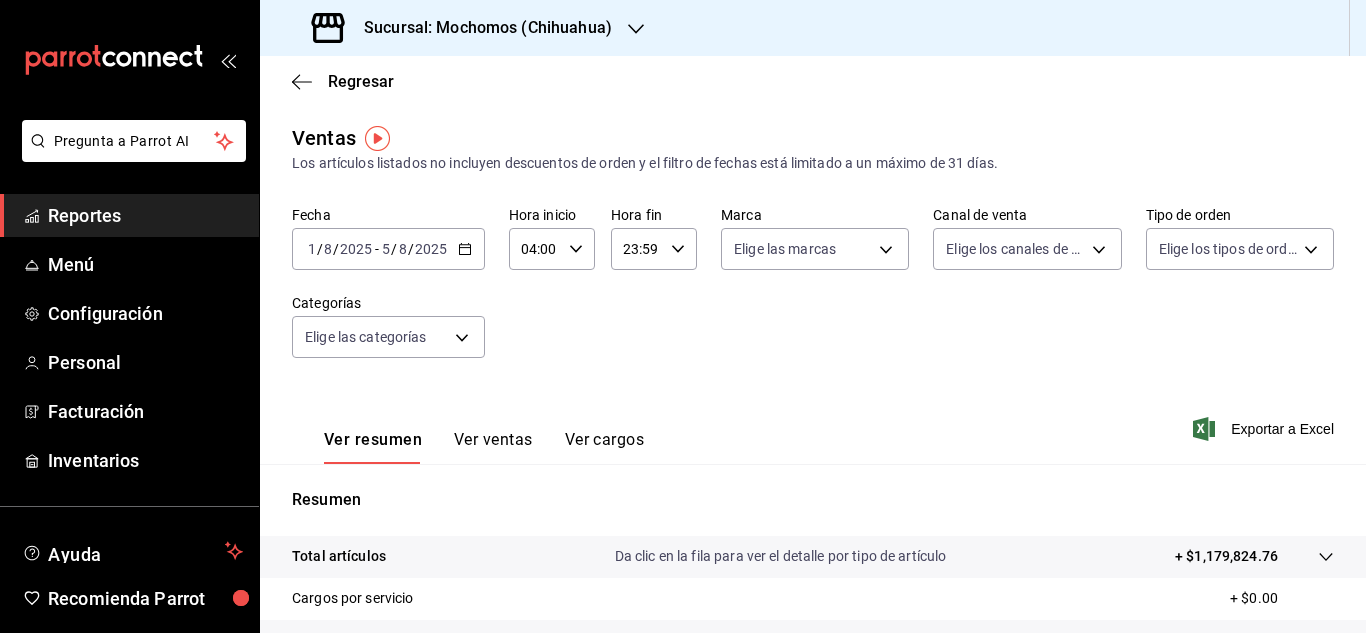 click 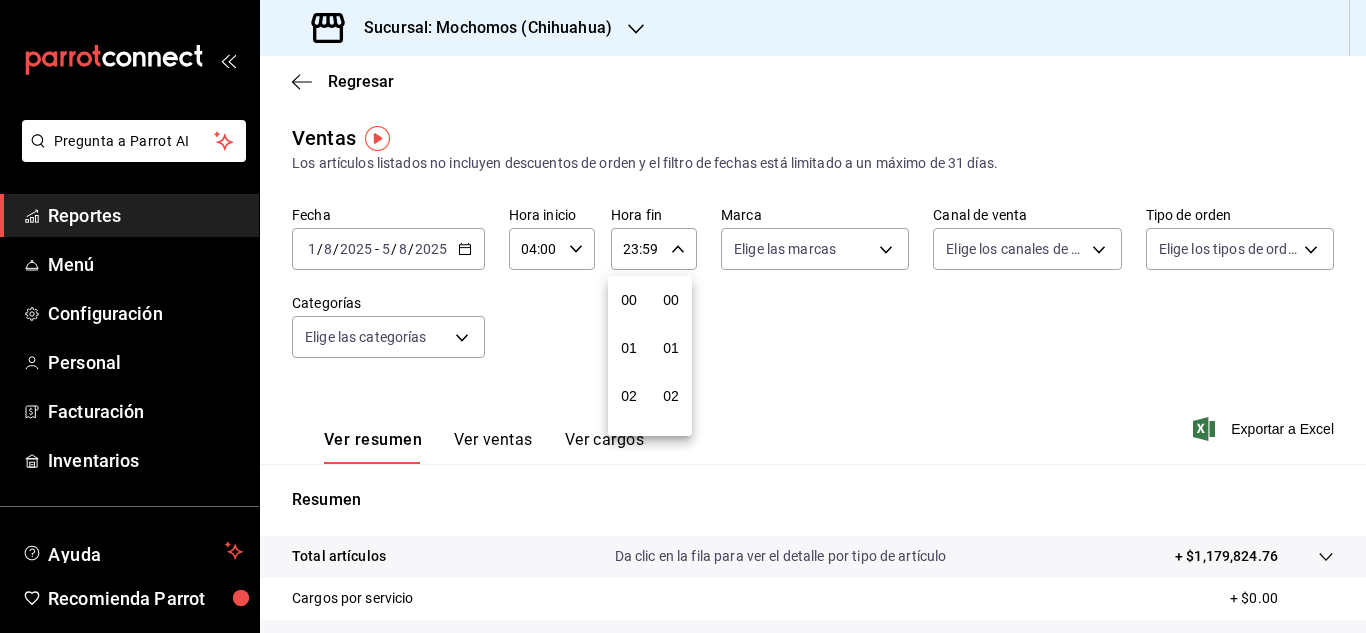 scroll, scrollTop: 992, scrollLeft: 0, axis: vertical 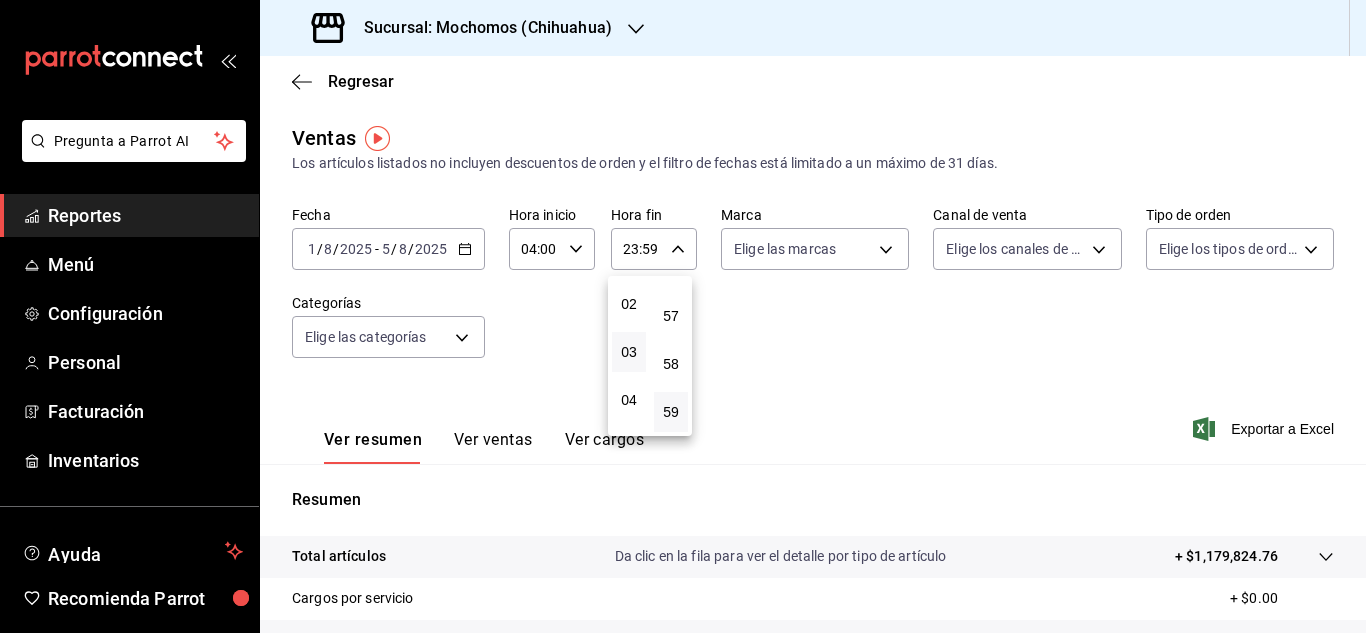 click on "03" at bounding box center (629, 352) 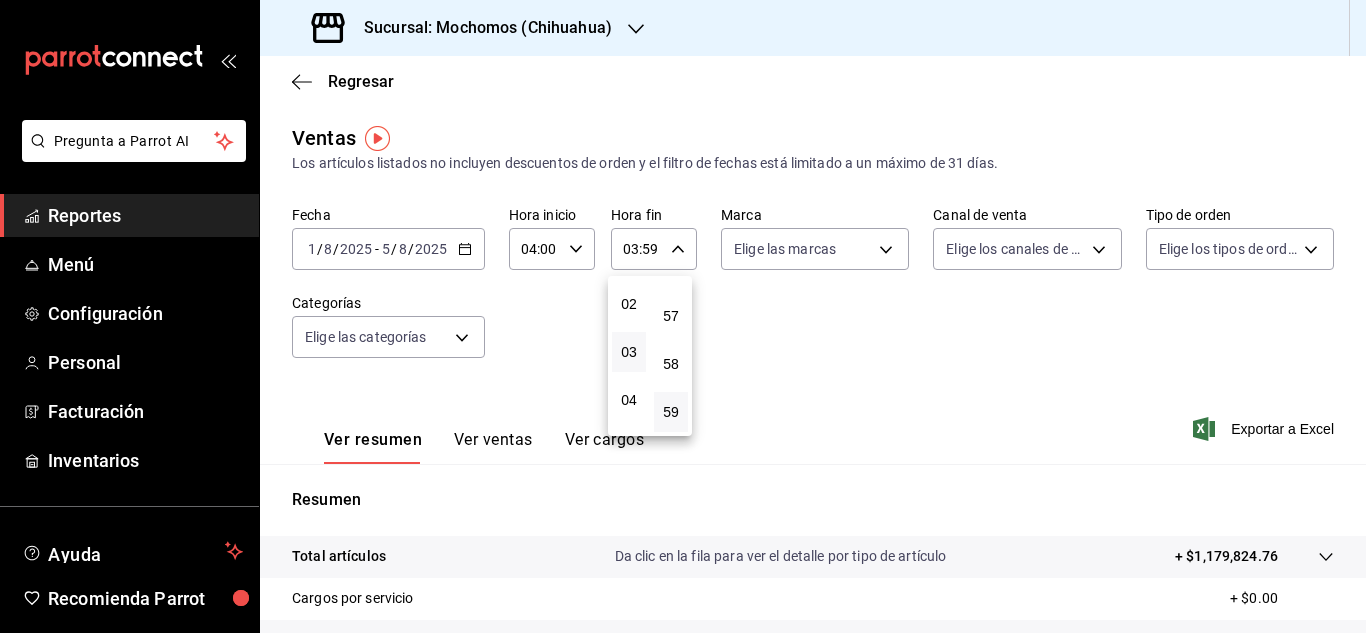click at bounding box center [683, 316] 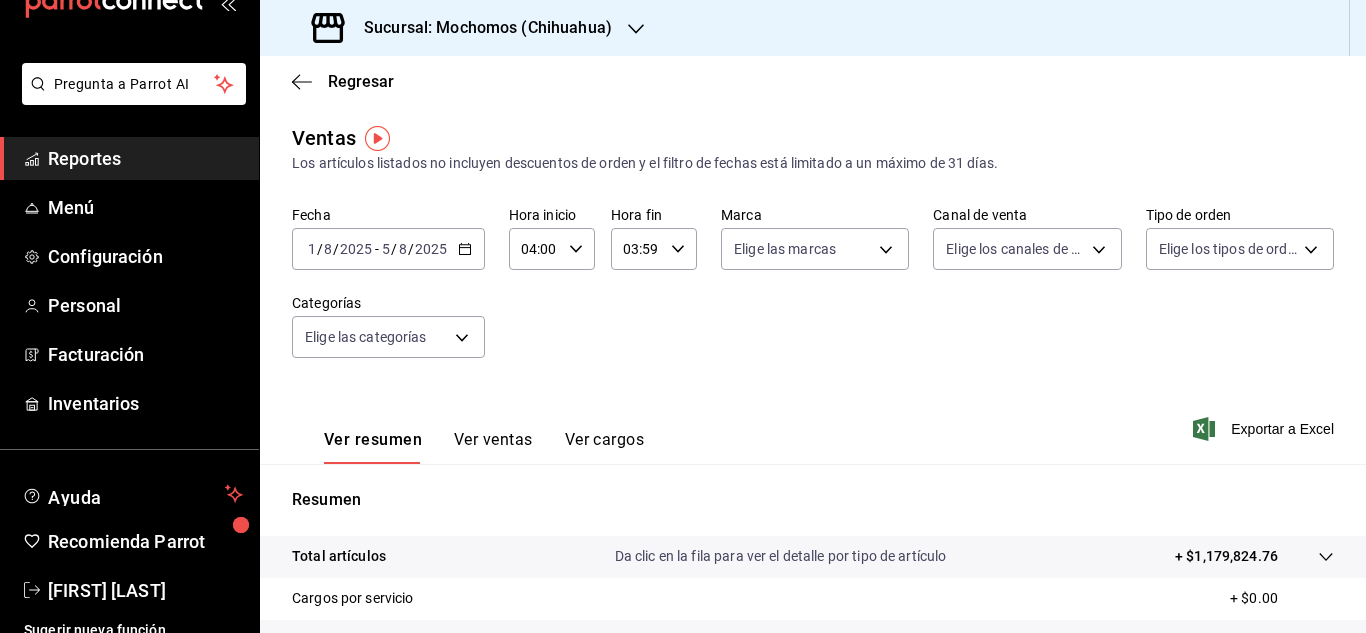 scroll, scrollTop: 73, scrollLeft: 0, axis: vertical 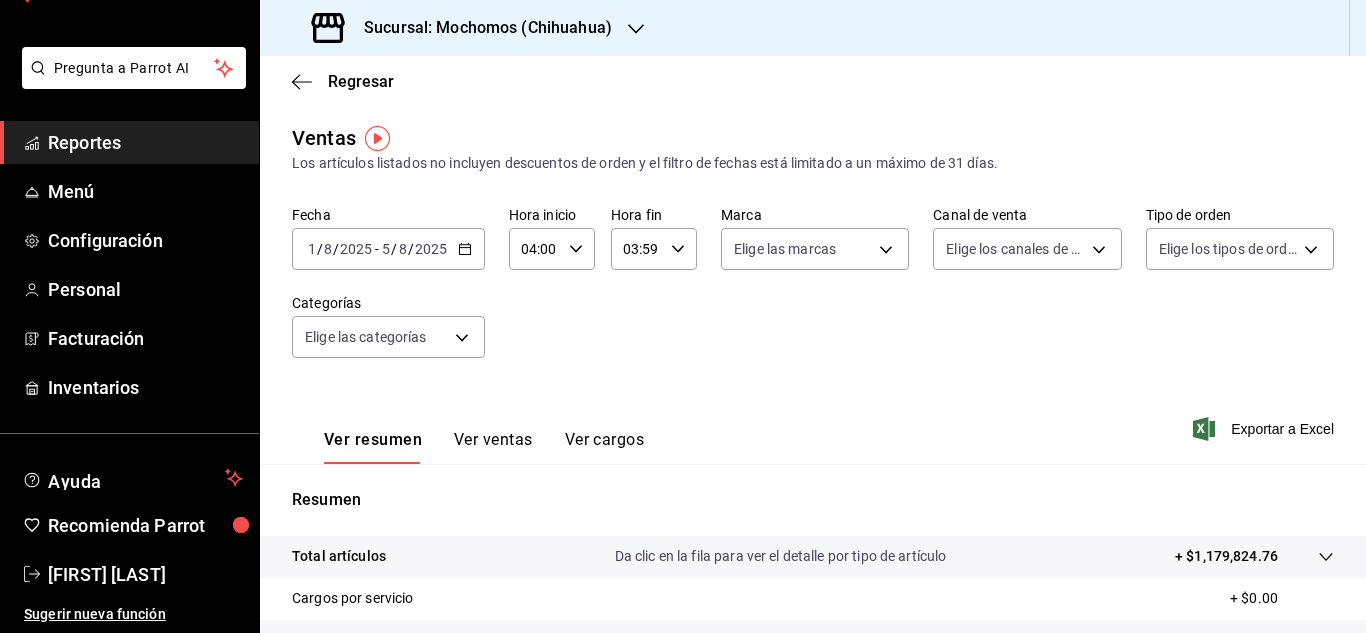 click on "Reportes" at bounding box center [129, 142] 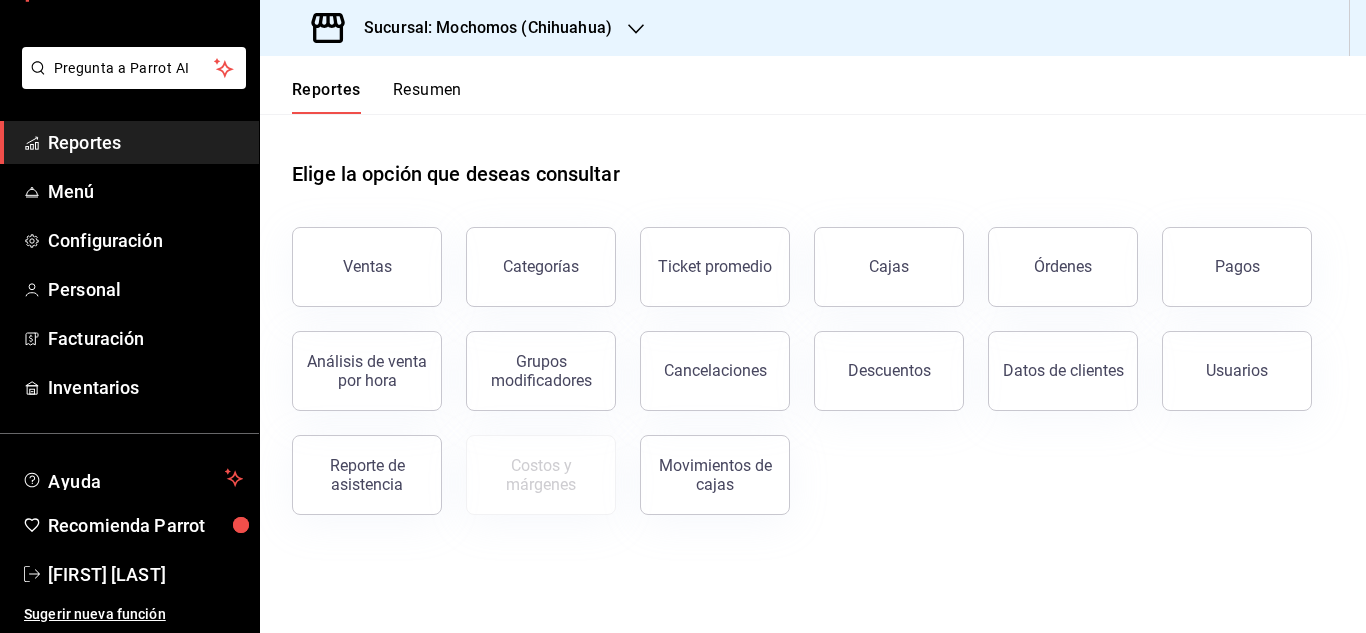 click on "Usuarios" at bounding box center [1237, 371] 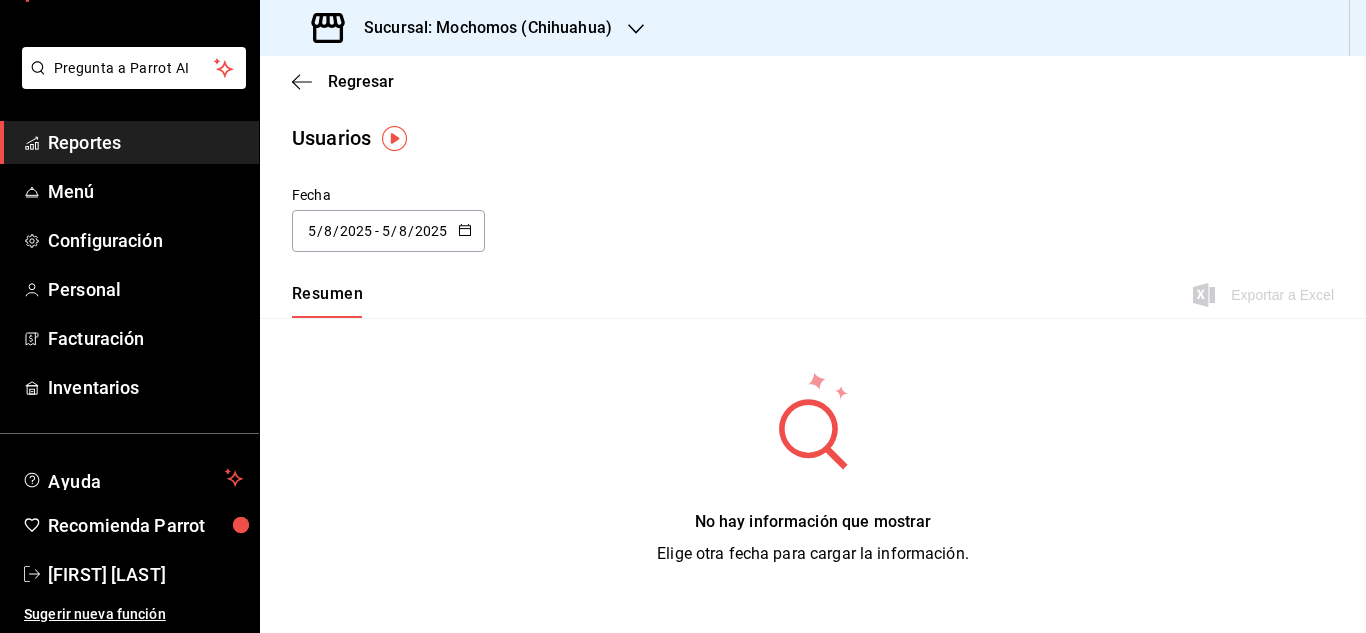 click on "2025-08-05 5 / 8 / 2025 - 2025-08-05 5 / 8 / 2025" at bounding box center [388, 231] 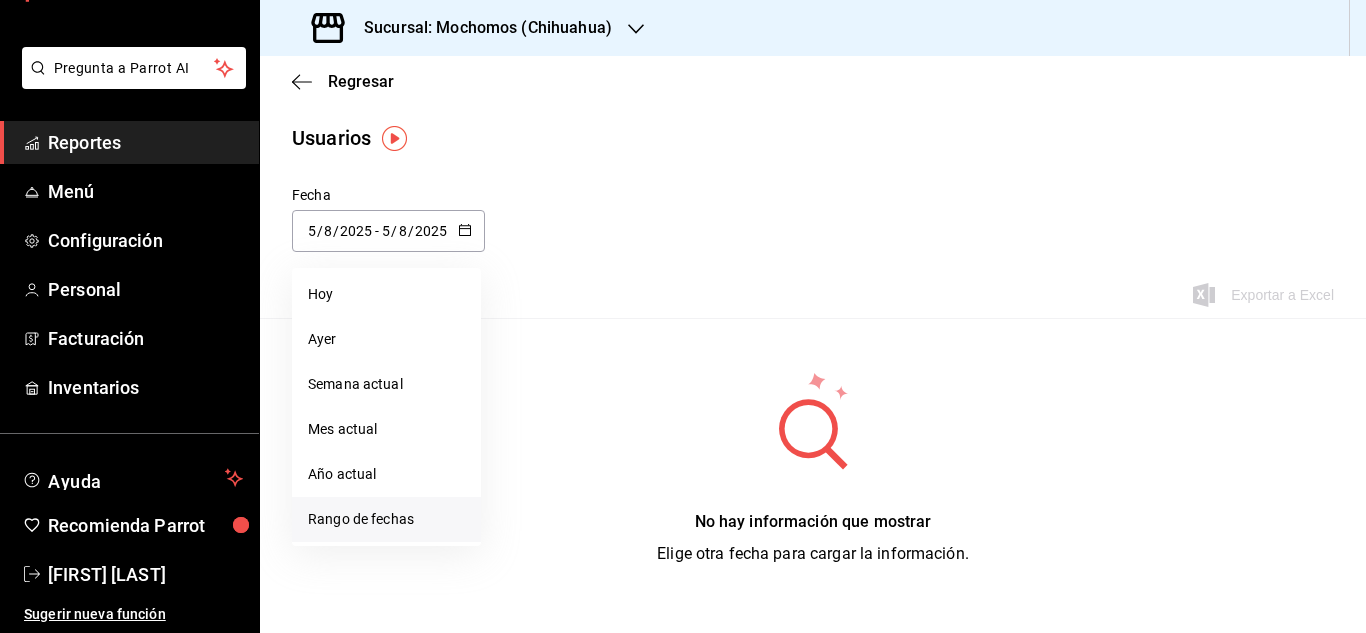 click on "Rango de fechas" at bounding box center (386, 519) 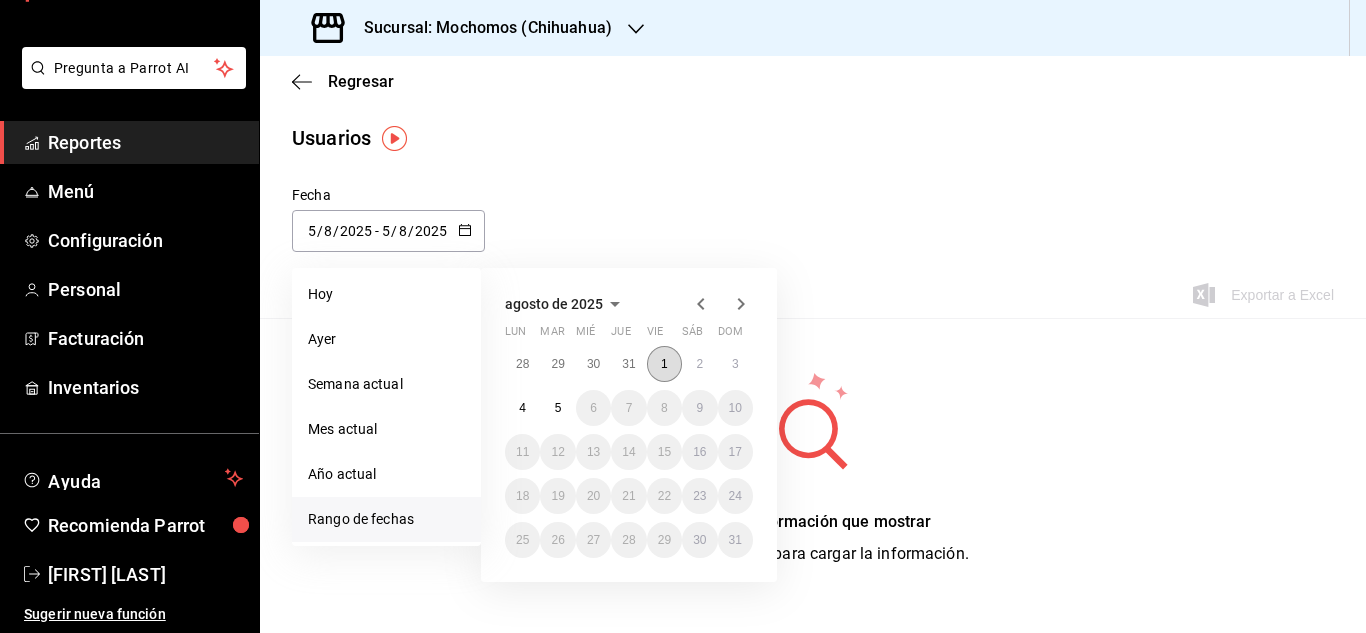 click on "1" at bounding box center (664, 364) 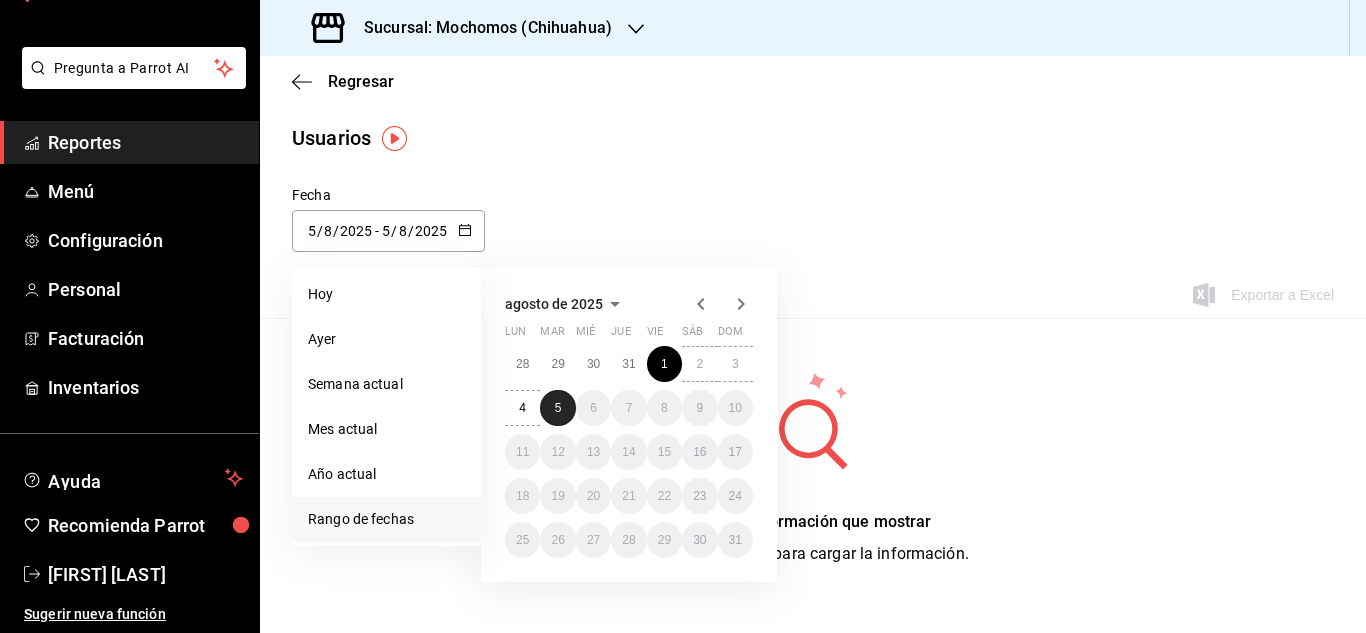click on "5" at bounding box center (557, 408) 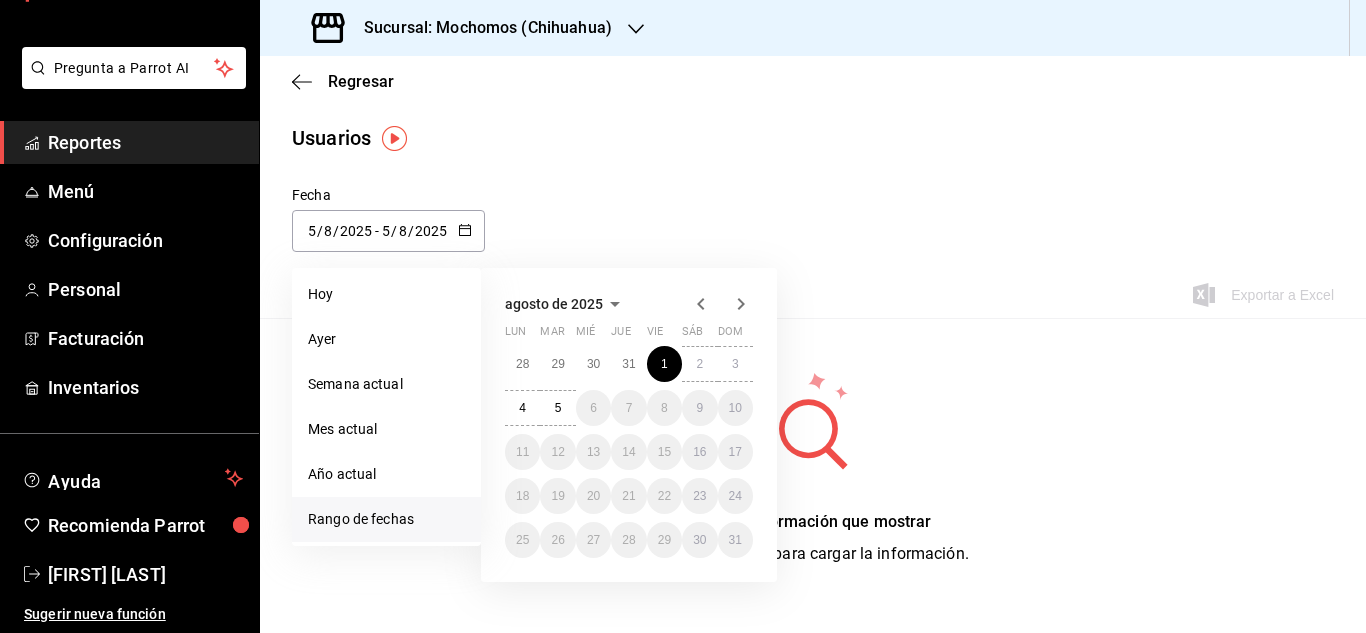 type on "2025-08-01" 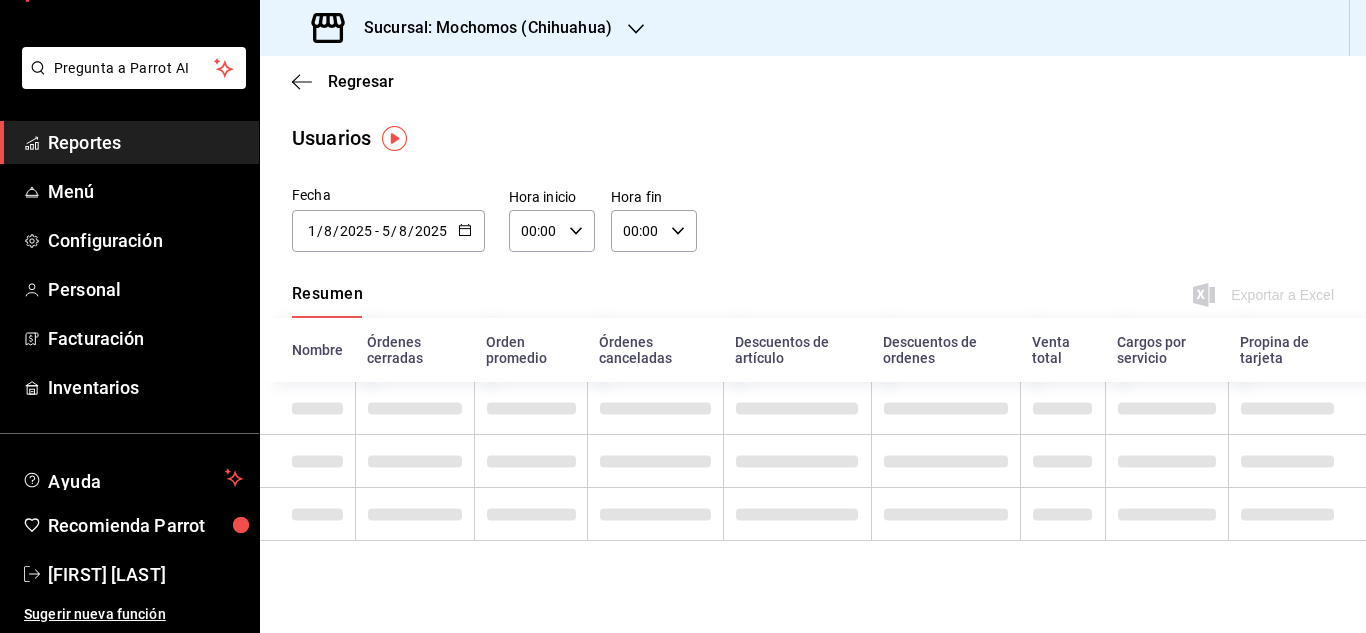 click on "00:00" at bounding box center [535, 231] 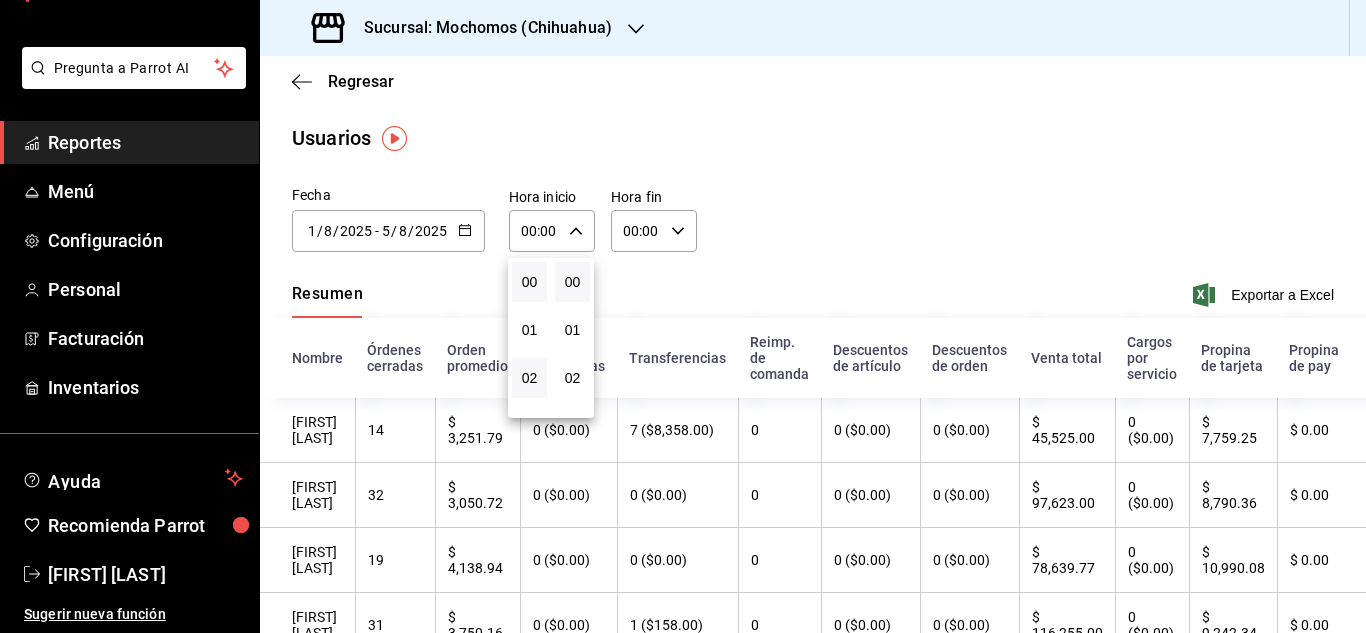 scroll, scrollTop: 100, scrollLeft: 0, axis: vertical 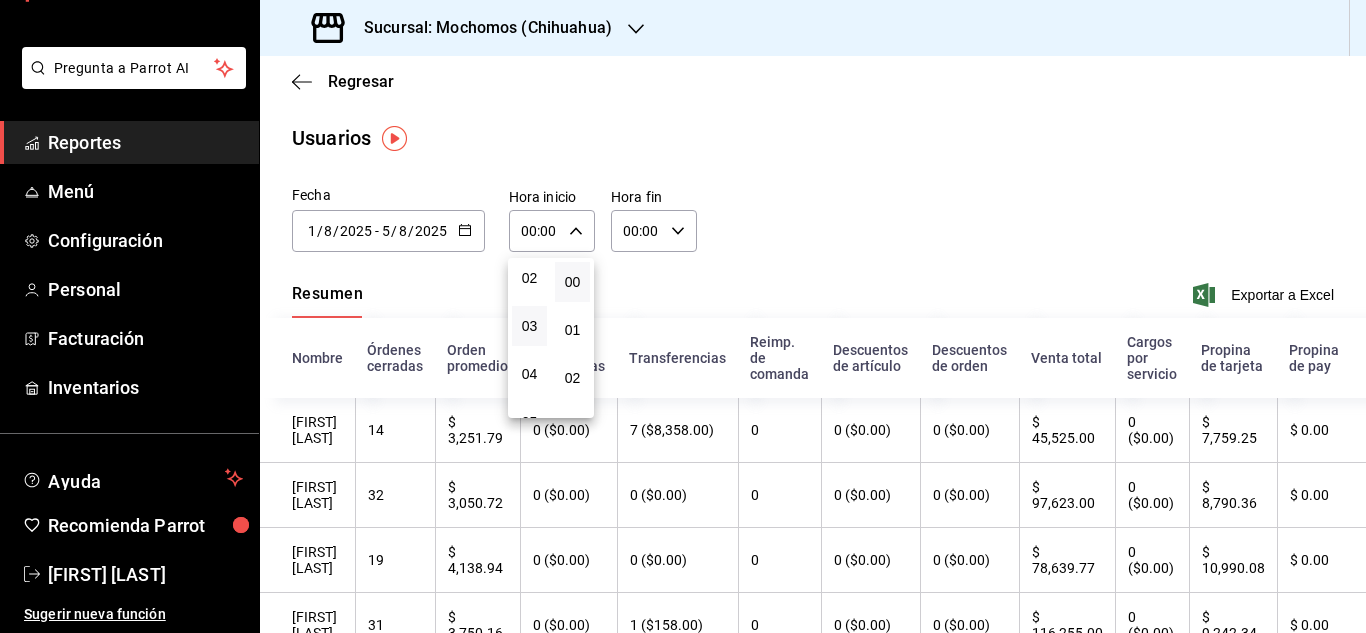 click on "03" at bounding box center (529, 326) 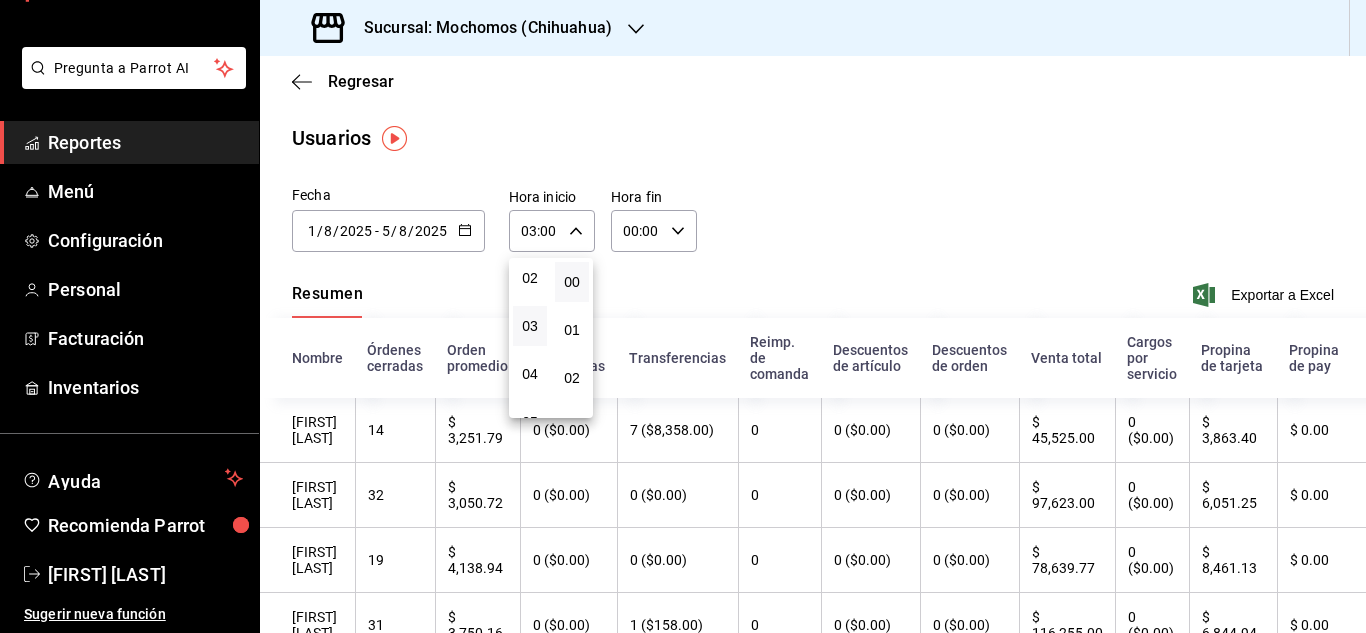 click at bounding box center [683, 316] 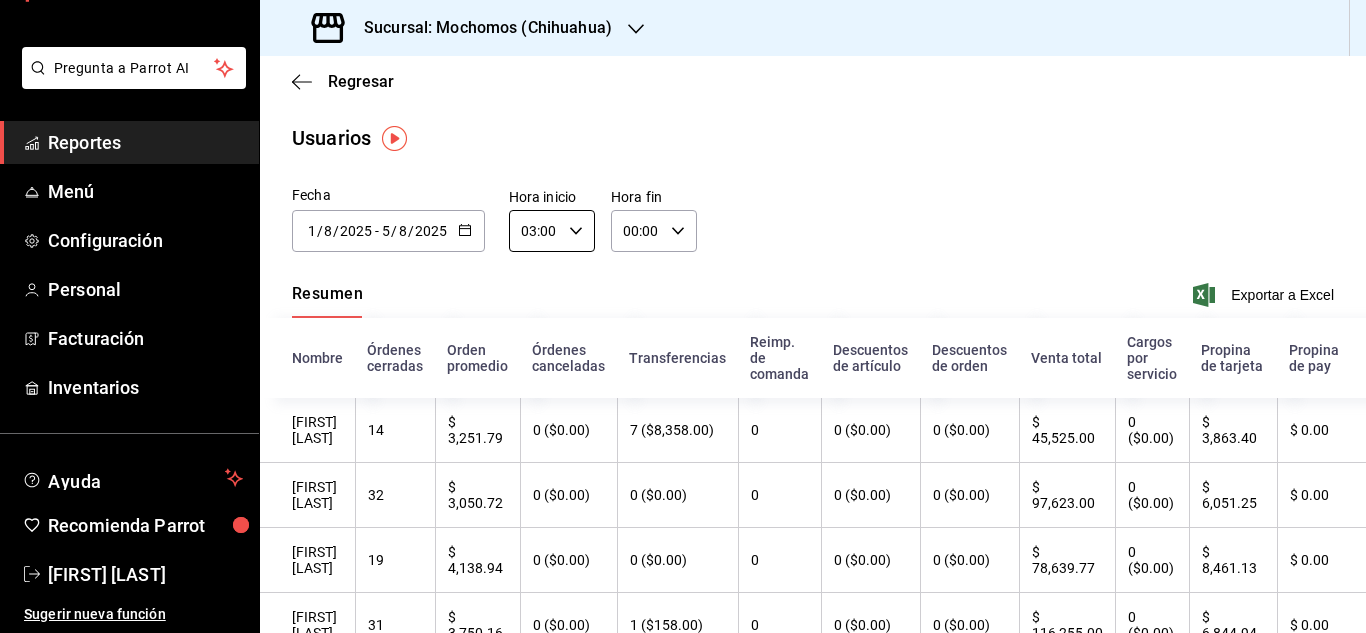 click on "00:00 Hora fin" at bounding box center (654, 231) 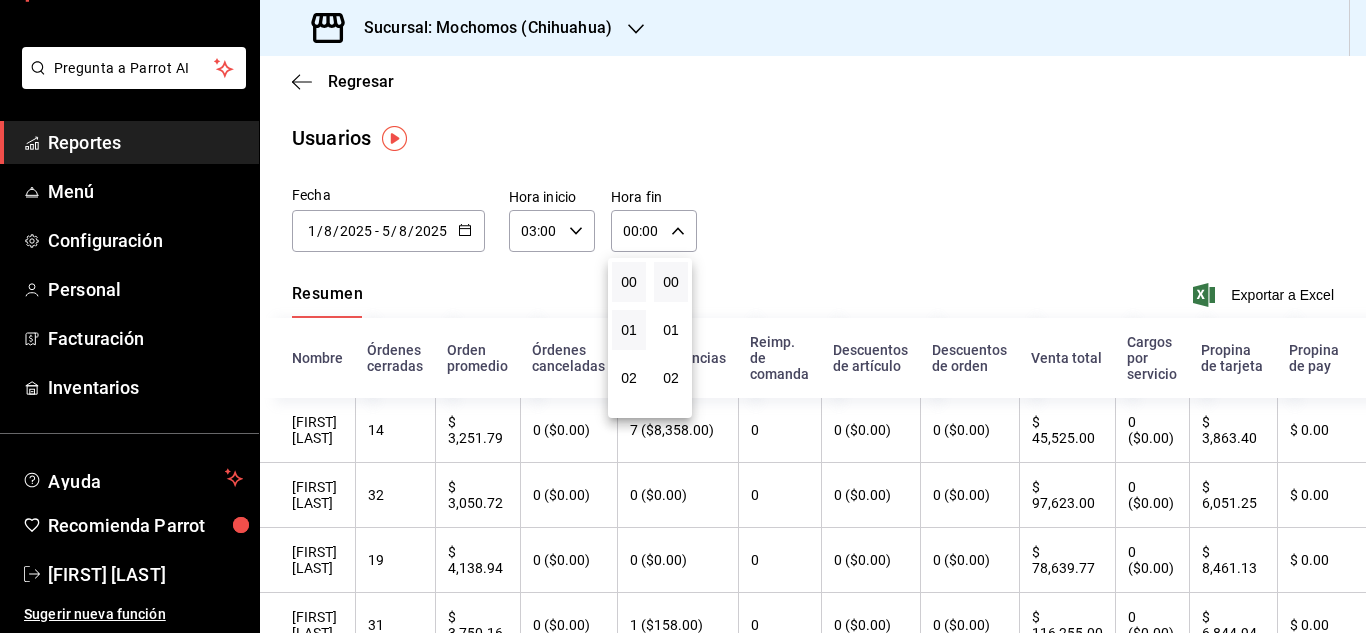 scroll, scrollTop: 100, scrollLeft: 0, axis: vertical 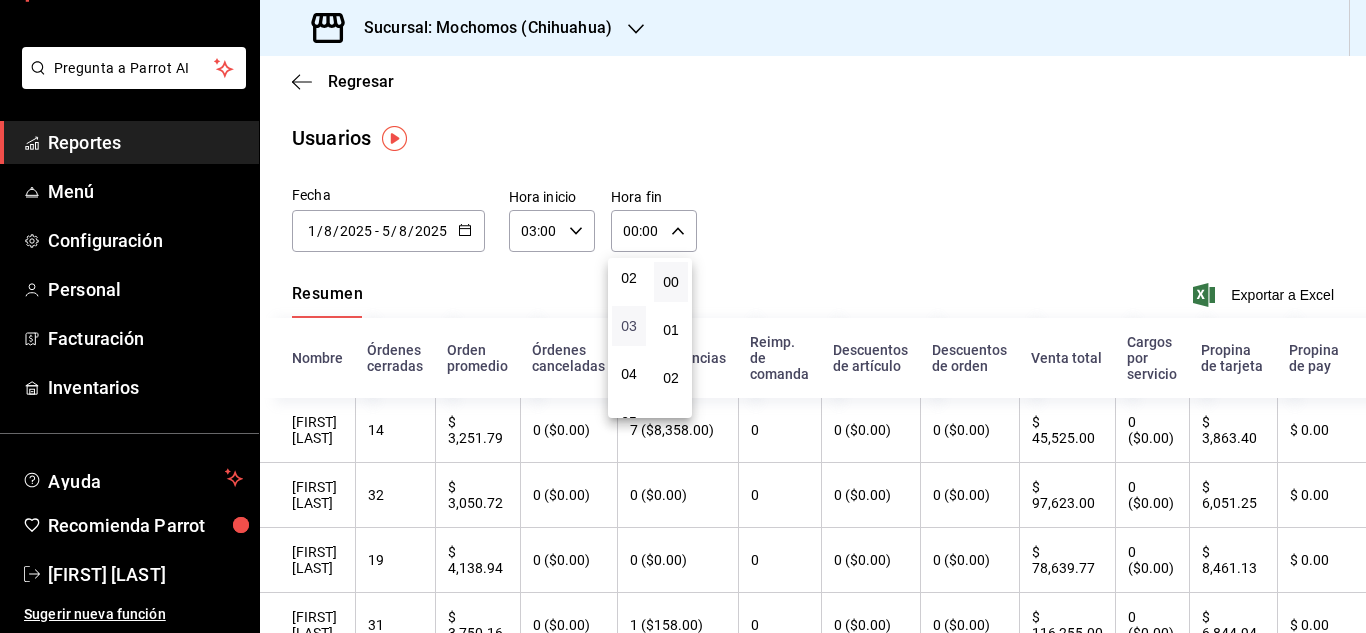 click on "03" at bounding box center [629, 326] 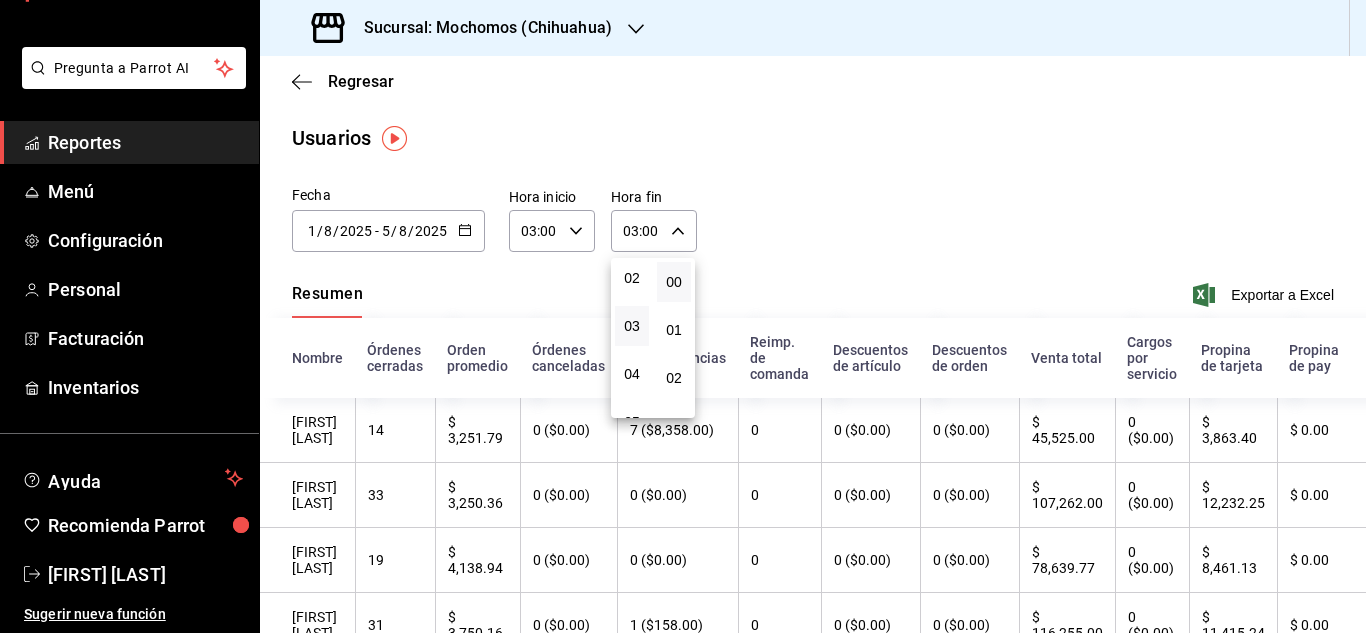 click at bounding box center (683, 316) 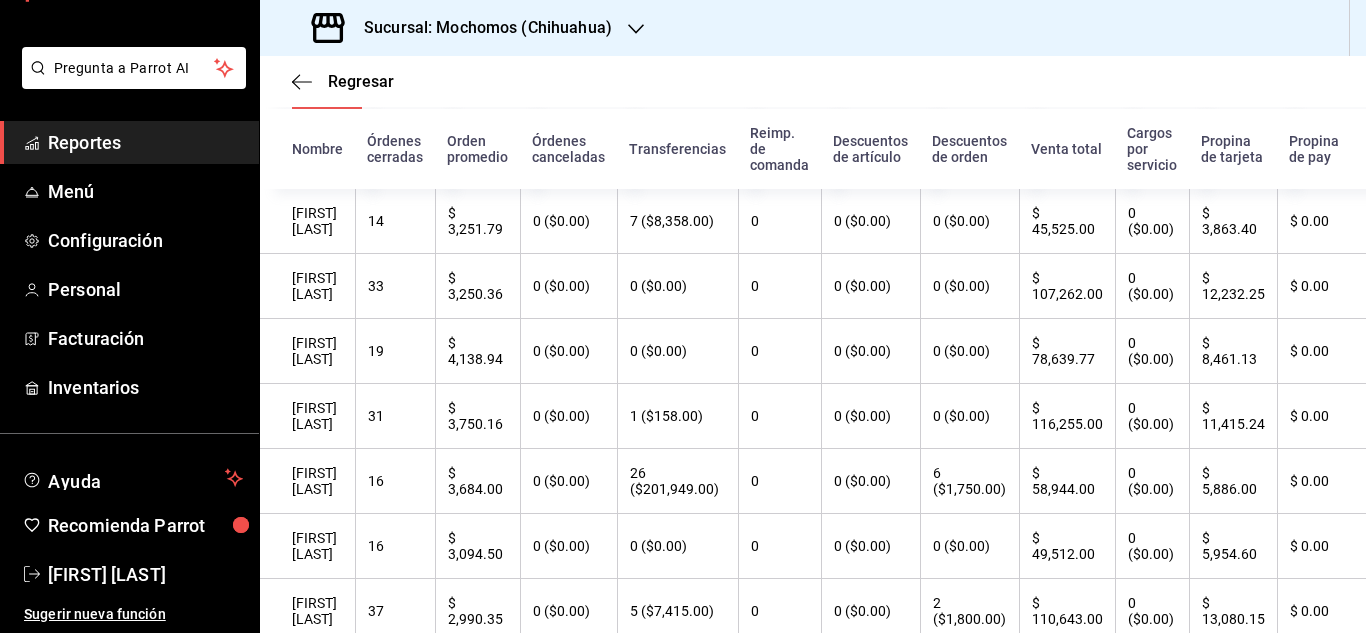 scroll, scrollTop: 0, scrollLeft: 0, axis: both 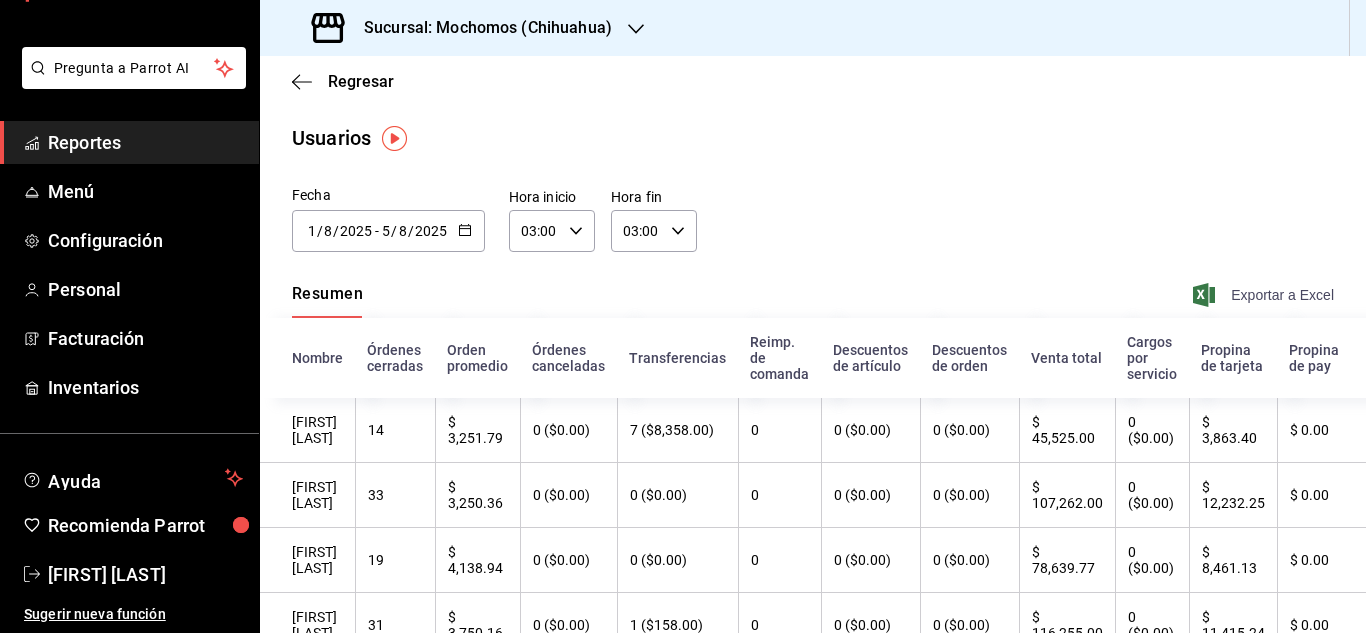 click 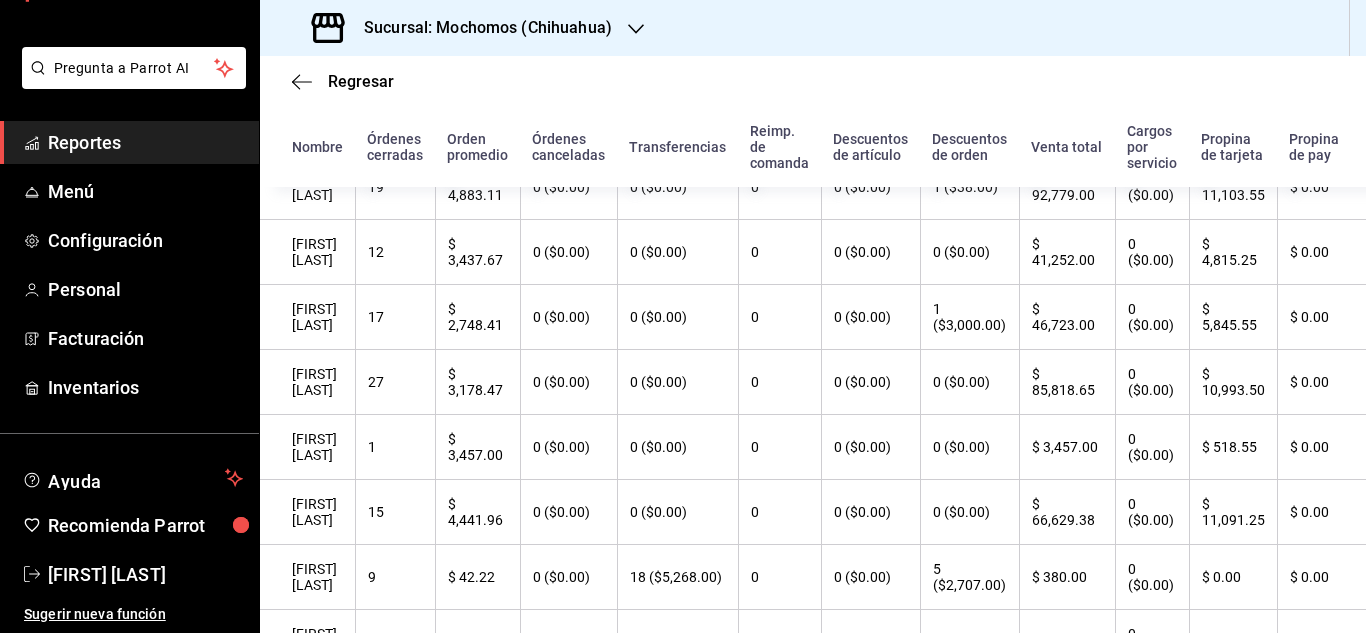 scroll, scrollTop: 1100, scrollLeft: 0, axis: vertical 